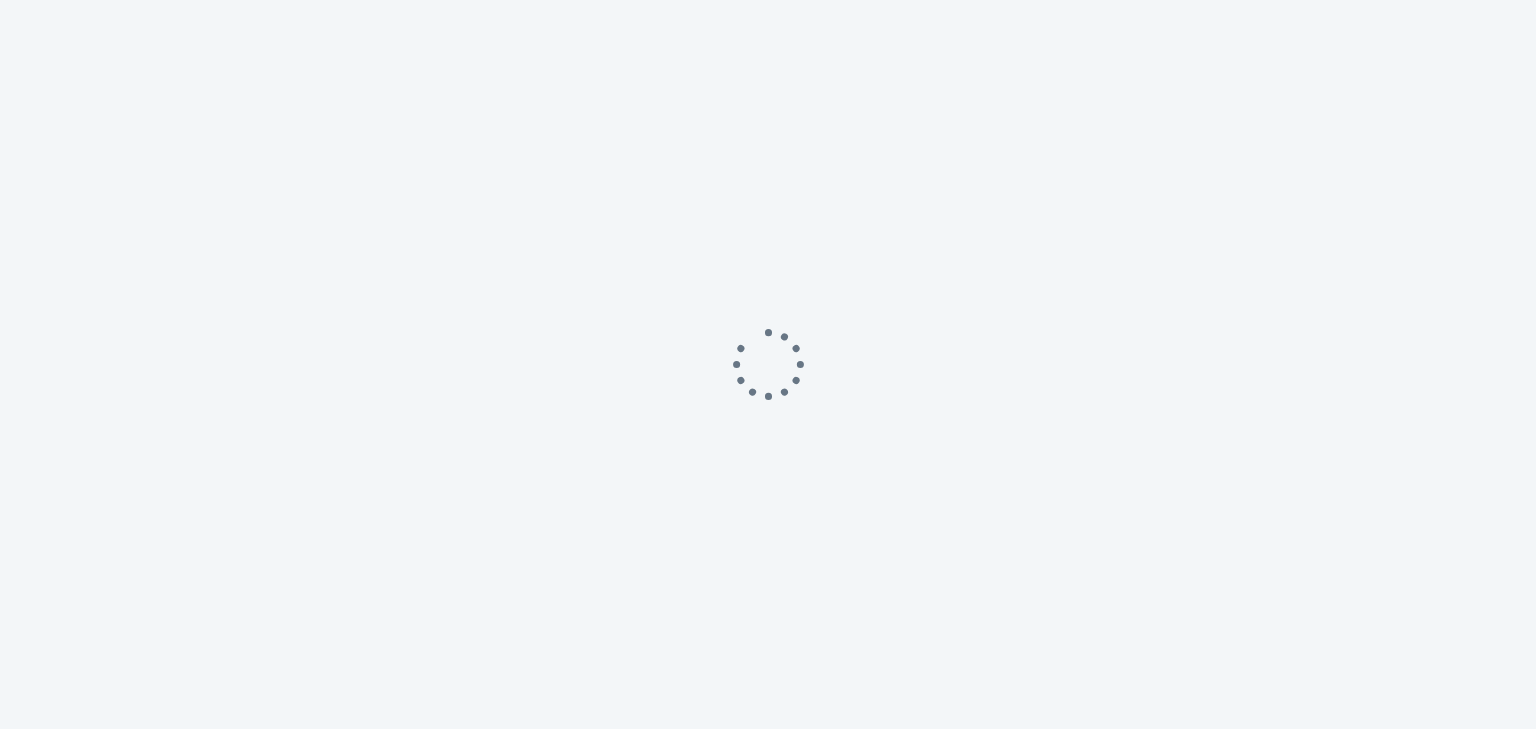 scroll, scrollTop: 0, scrollLeft: 0, axis: both 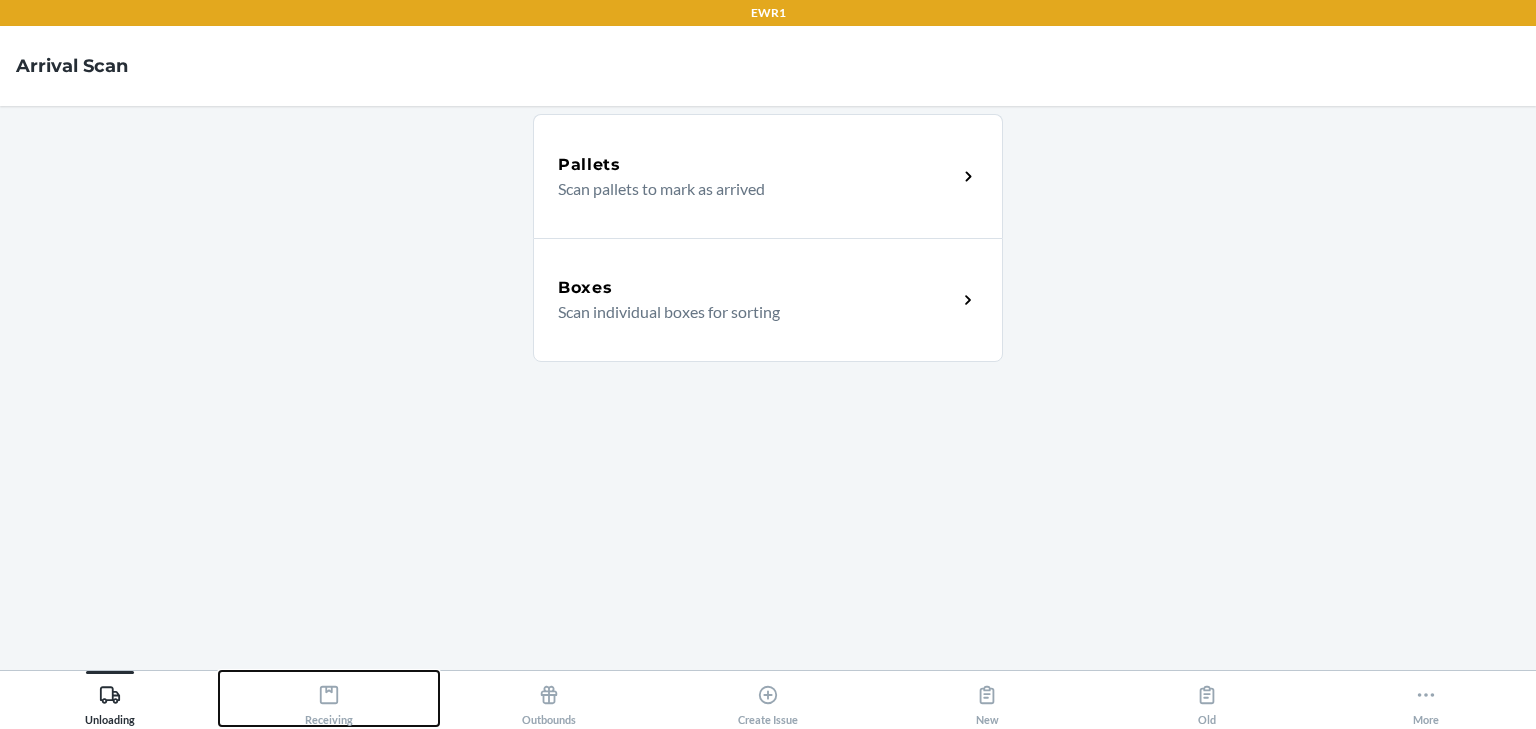 click 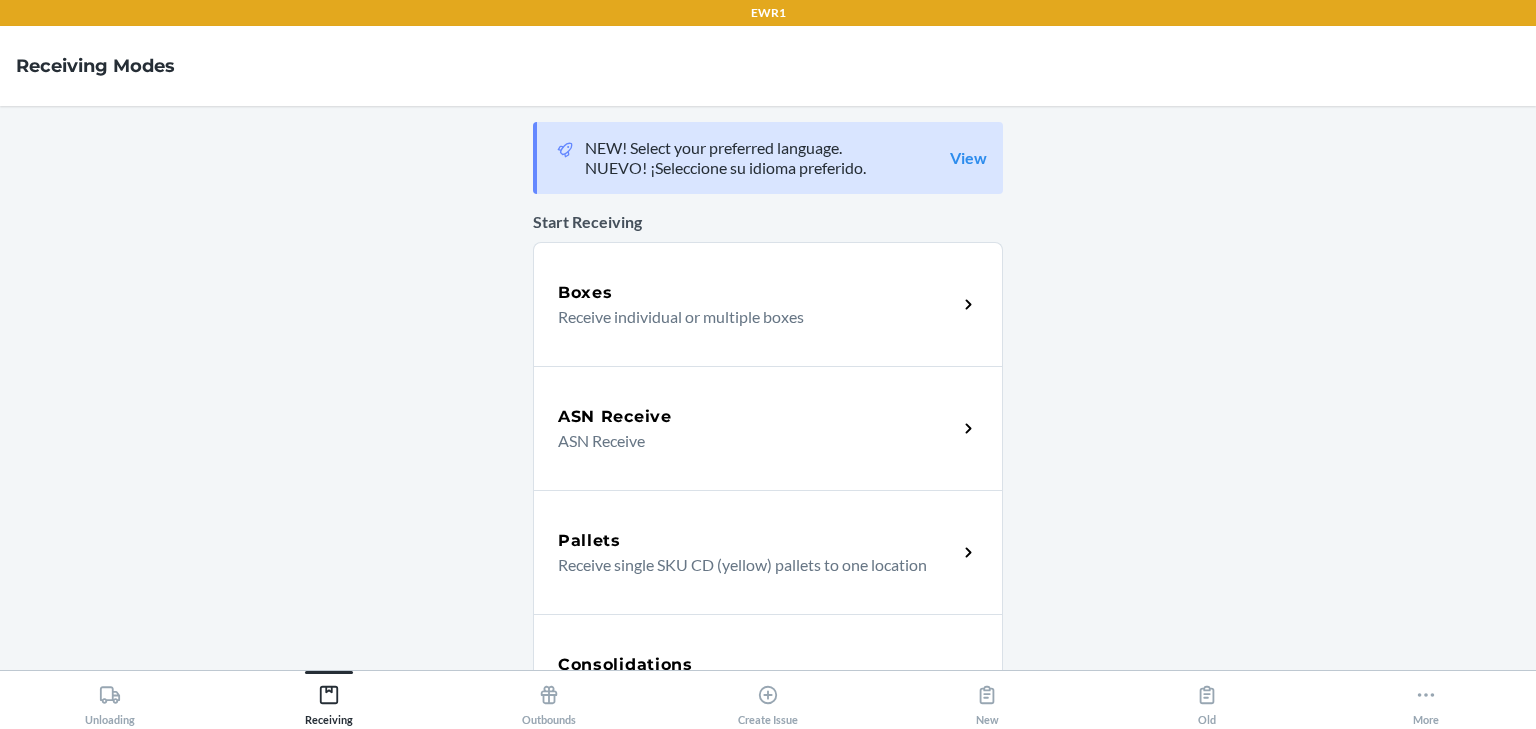 click on "Boxes Receive individual or multiple boxes" at bounding box center [768, 304] 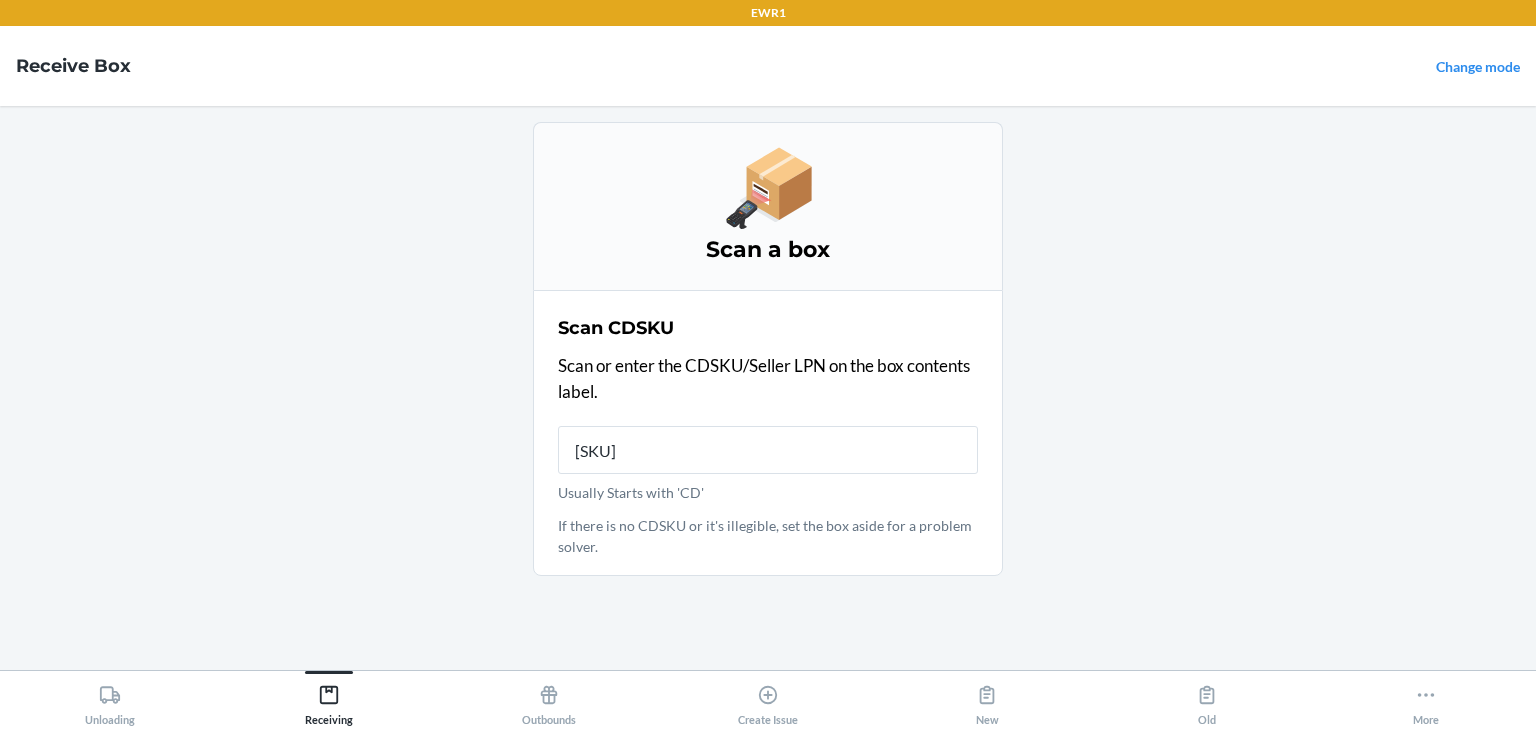 type on "[SKU]" 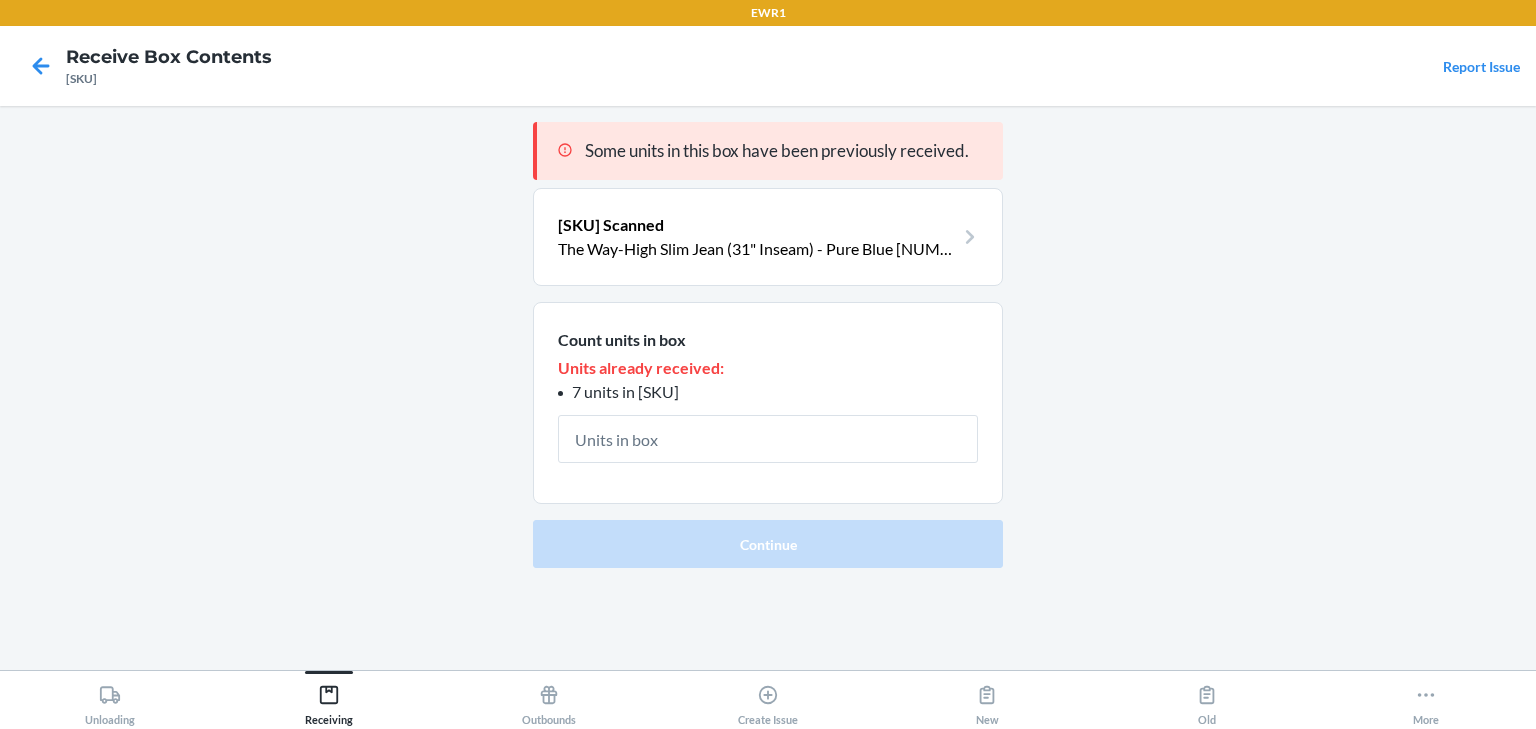 type on "1" 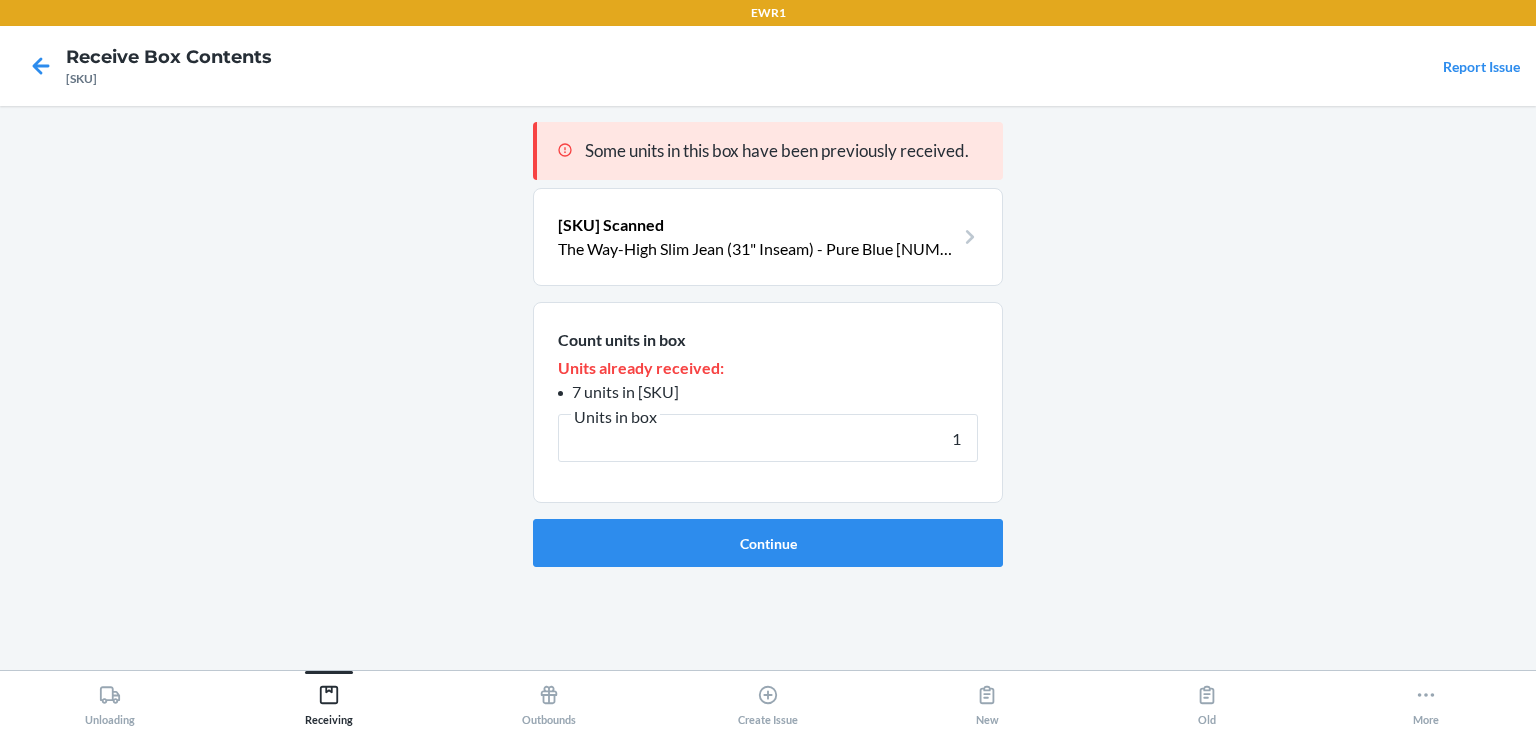 click on "Continue" at bounding box center (768, 543) 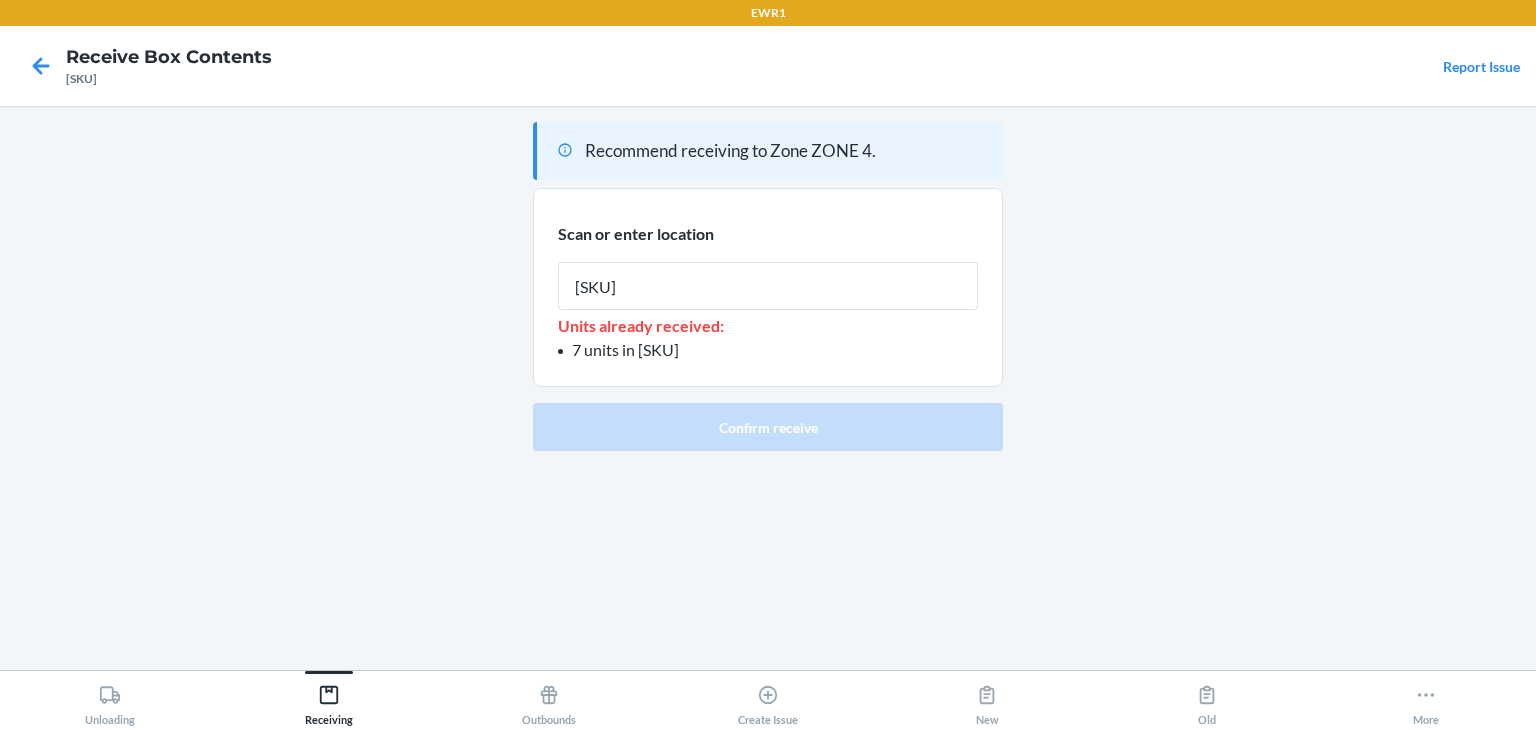 type on "[SKU]" 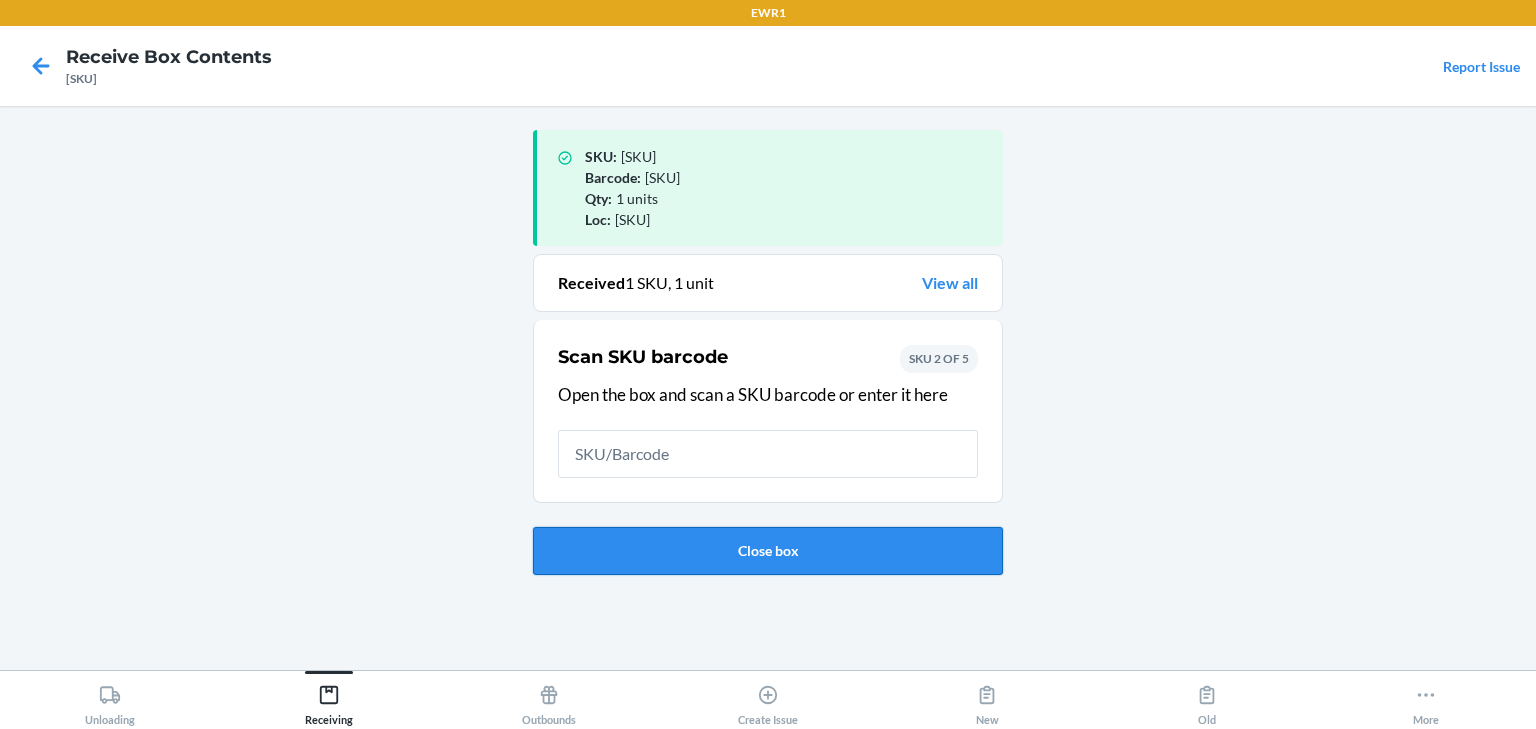 click on "Close box" at bounding box center (768, 551) 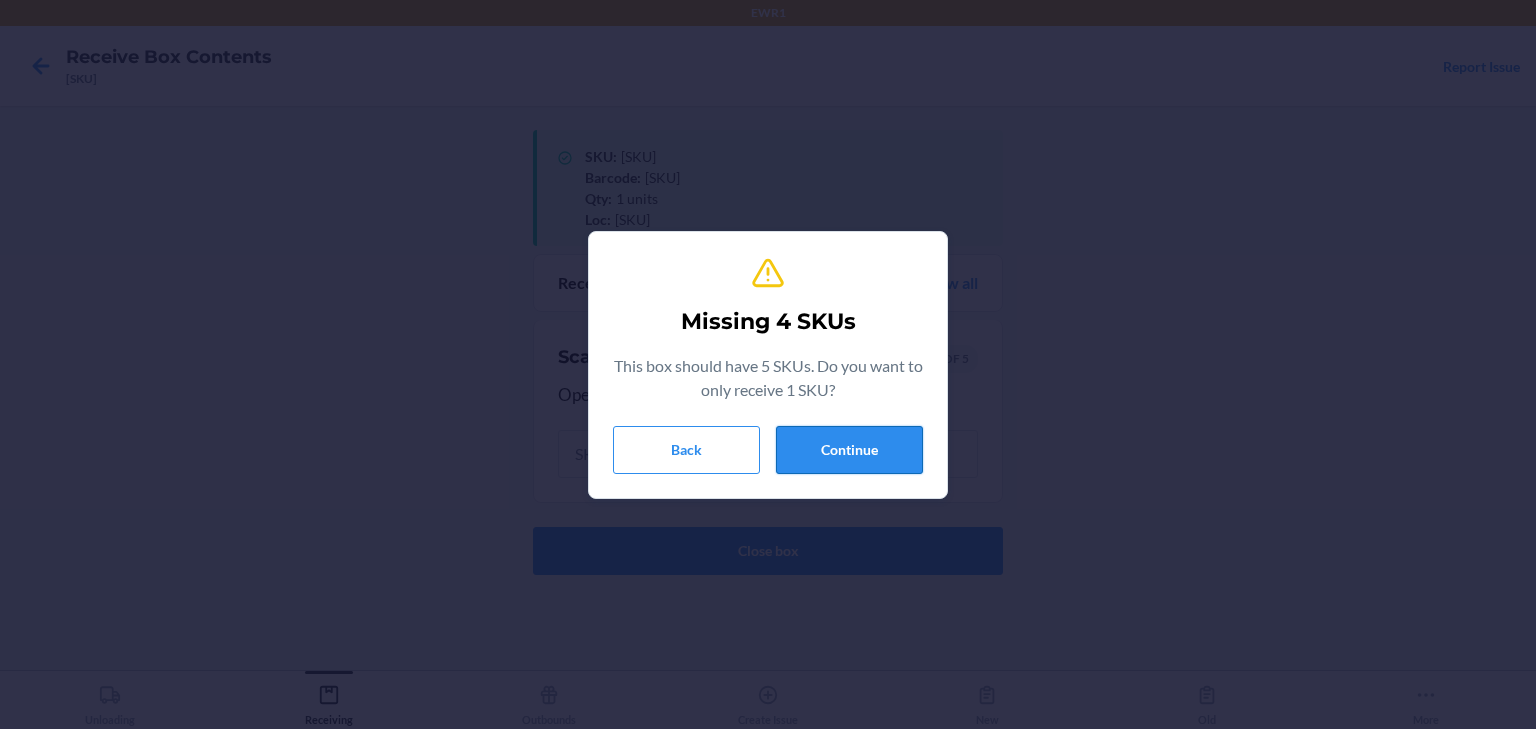 click on "Continue" at bounding box center (849, 450) 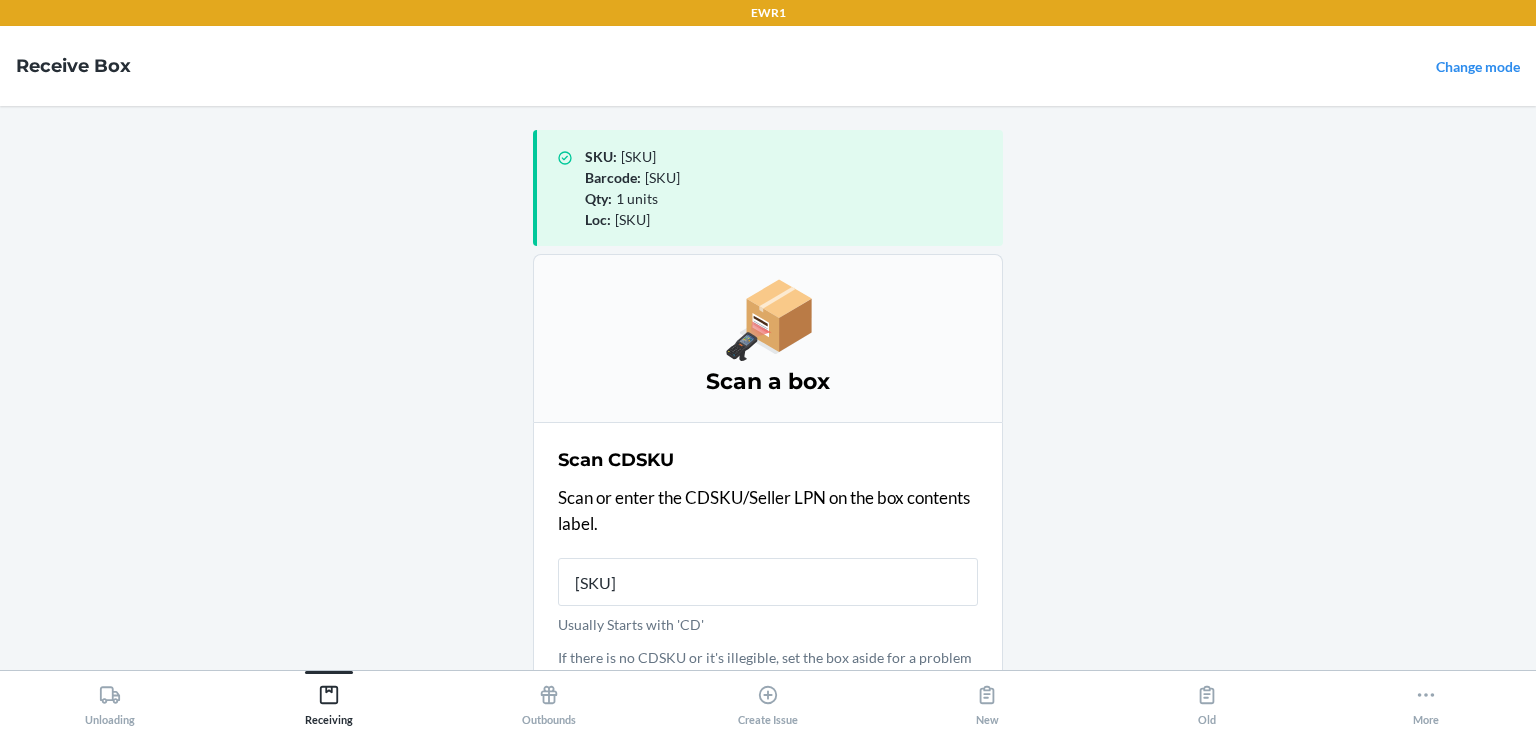 type on "[SKU]" 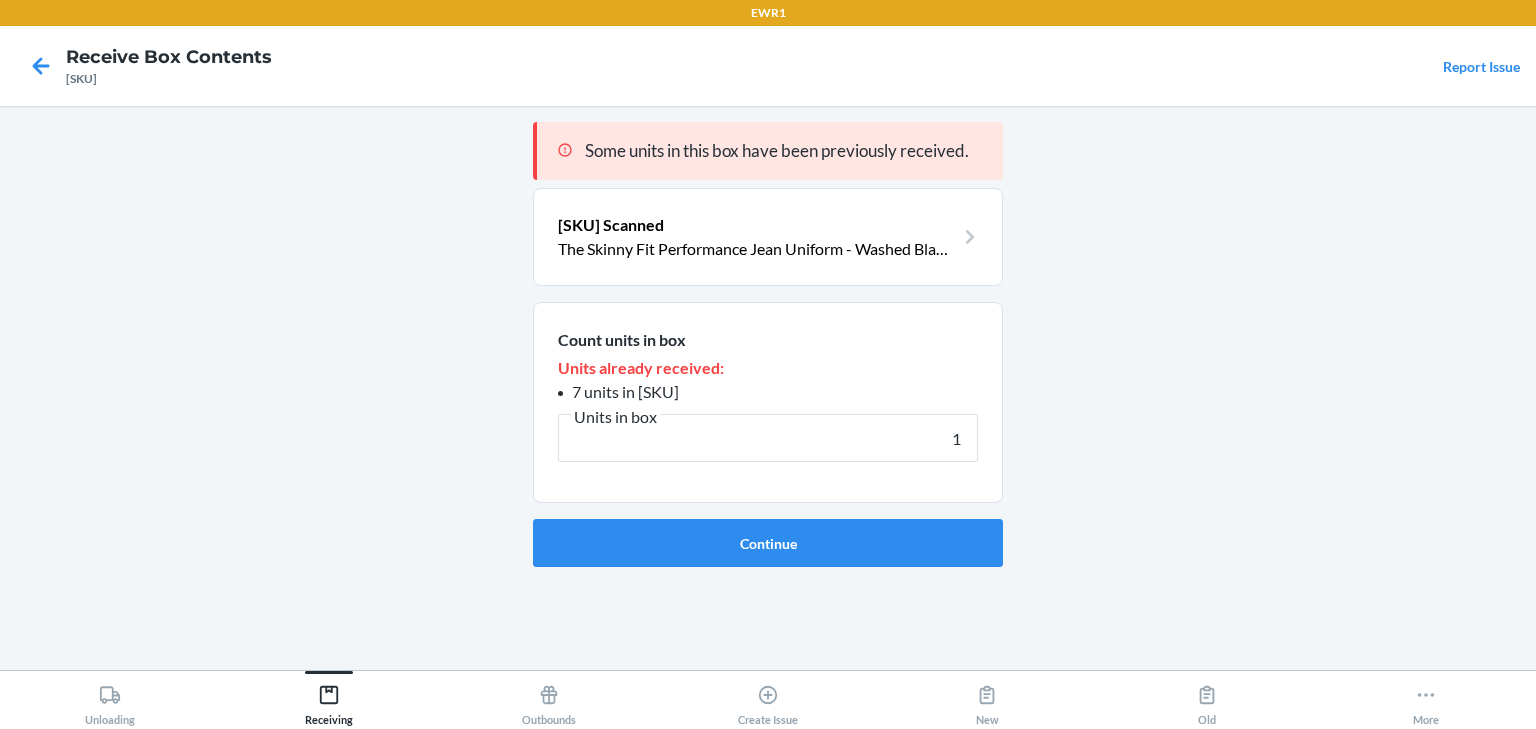 type on "1" 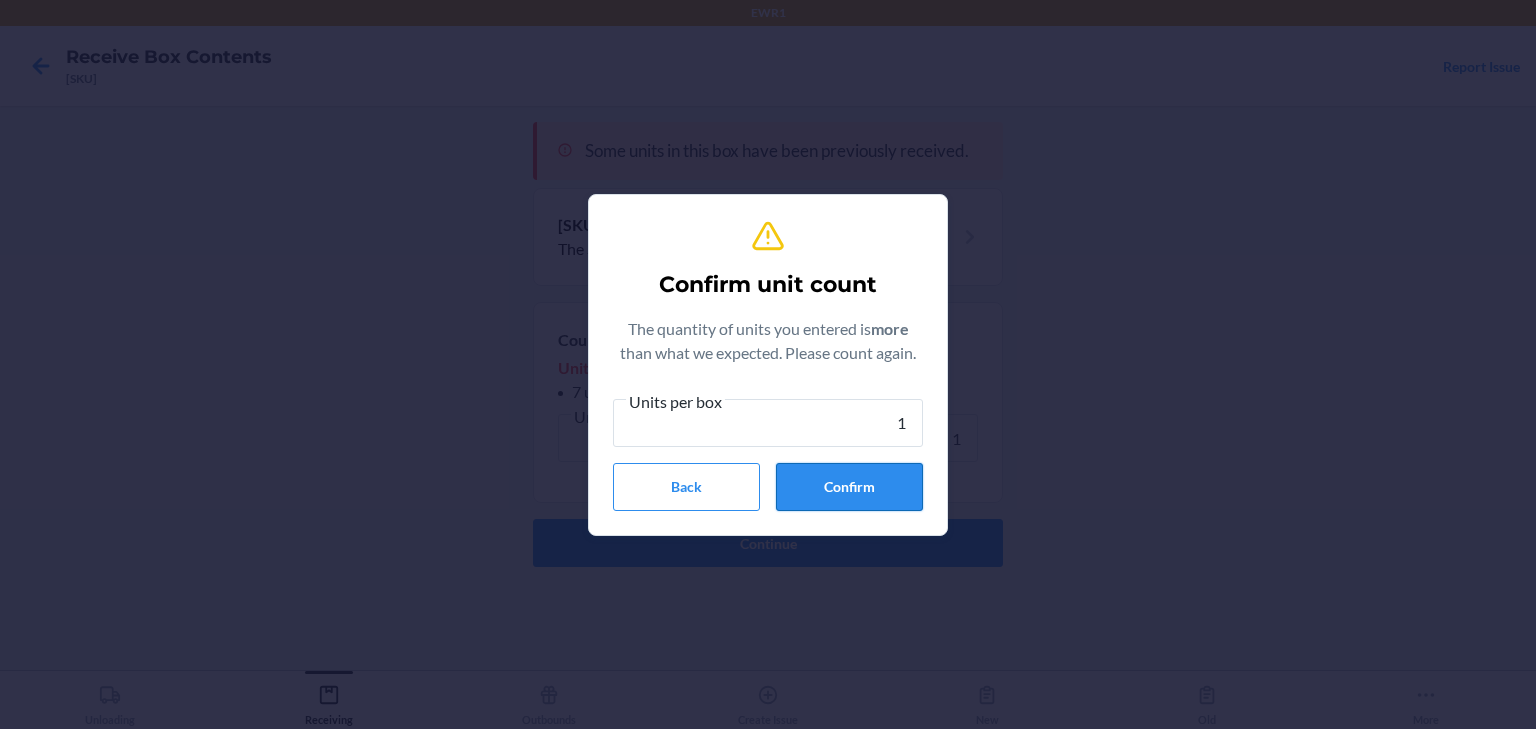 type on "1" 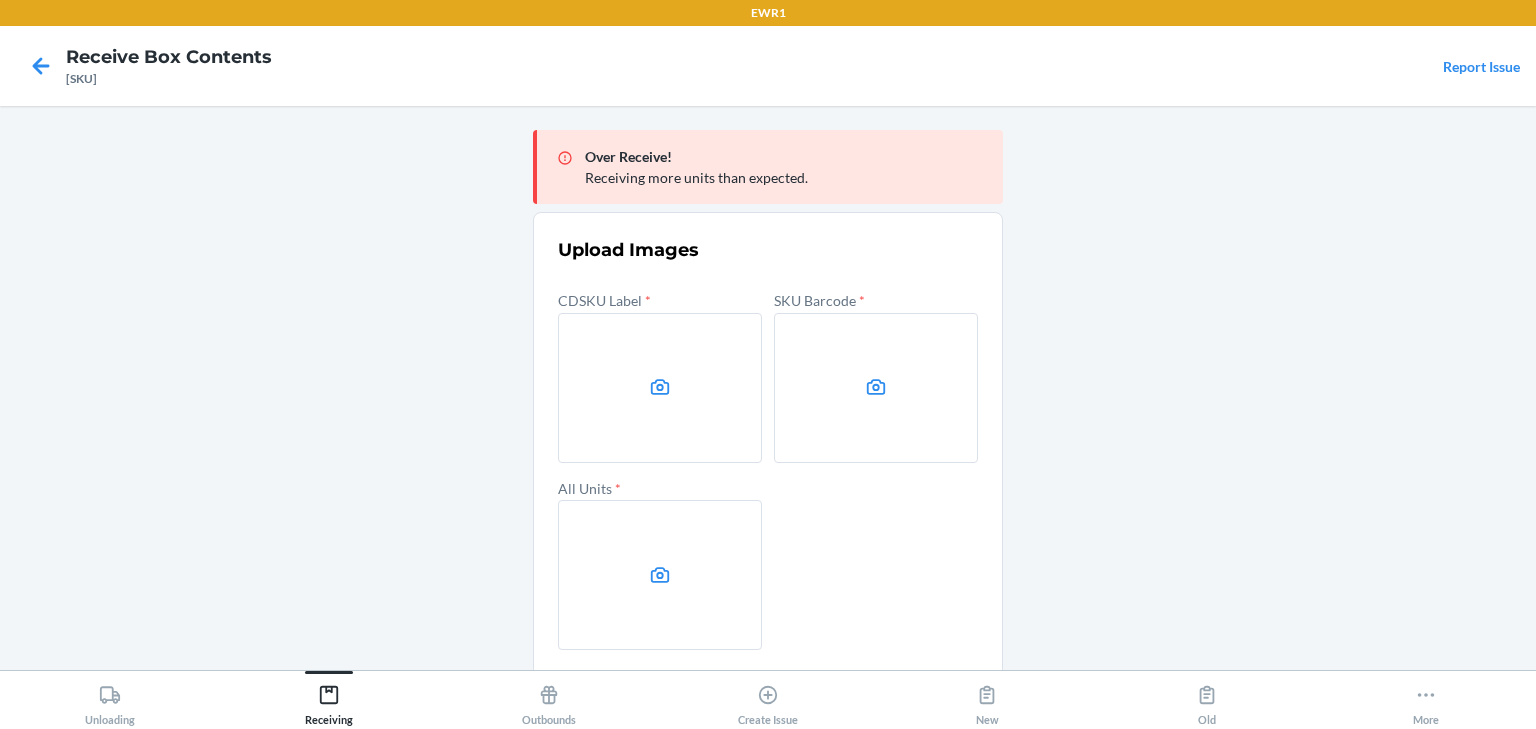 click at bounding box center (660, 388) 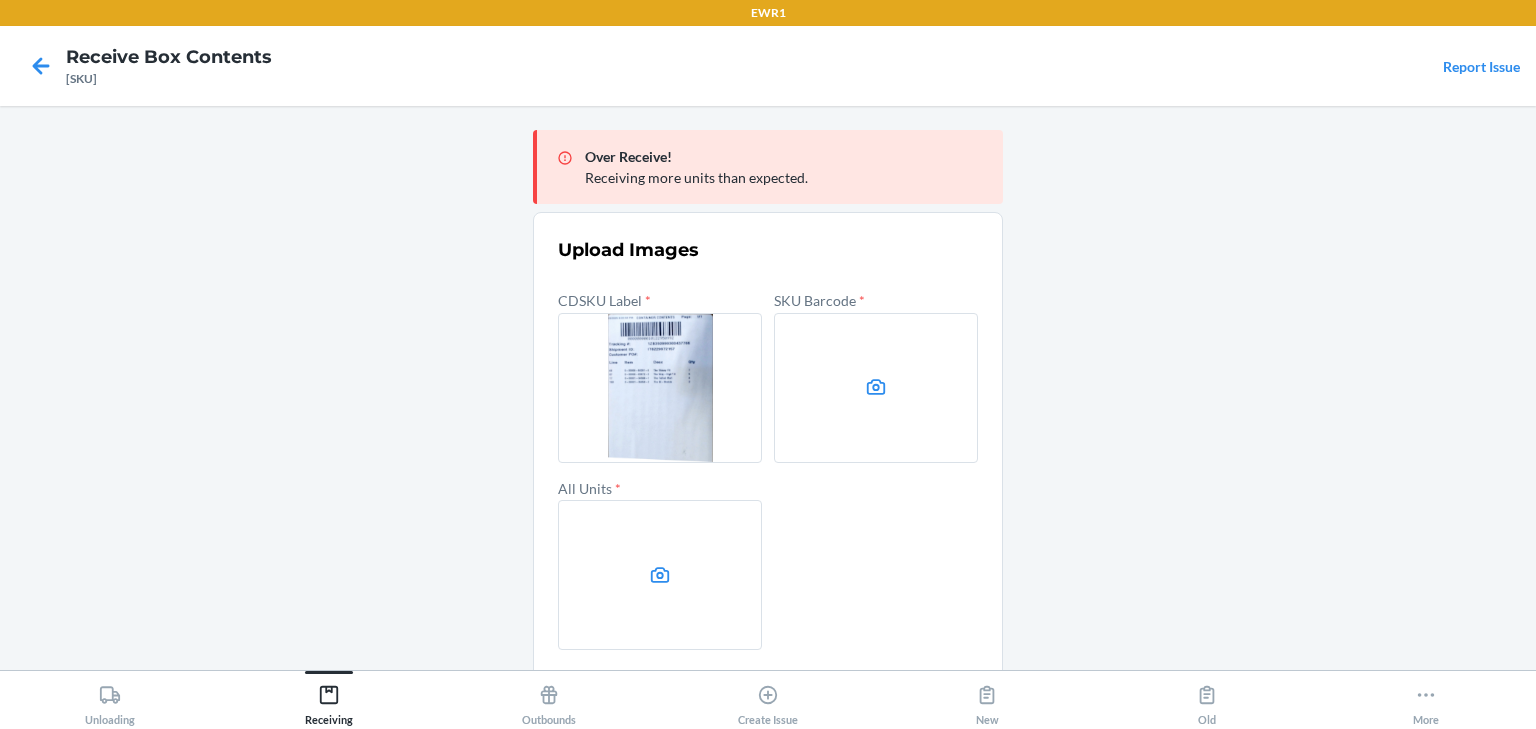 click on "Over Receive! Receiving more units than expected.   Upload Images CDSKU Label   * SKU Barcode   * All Units   * Confirm" at bounding box center [768, 388] 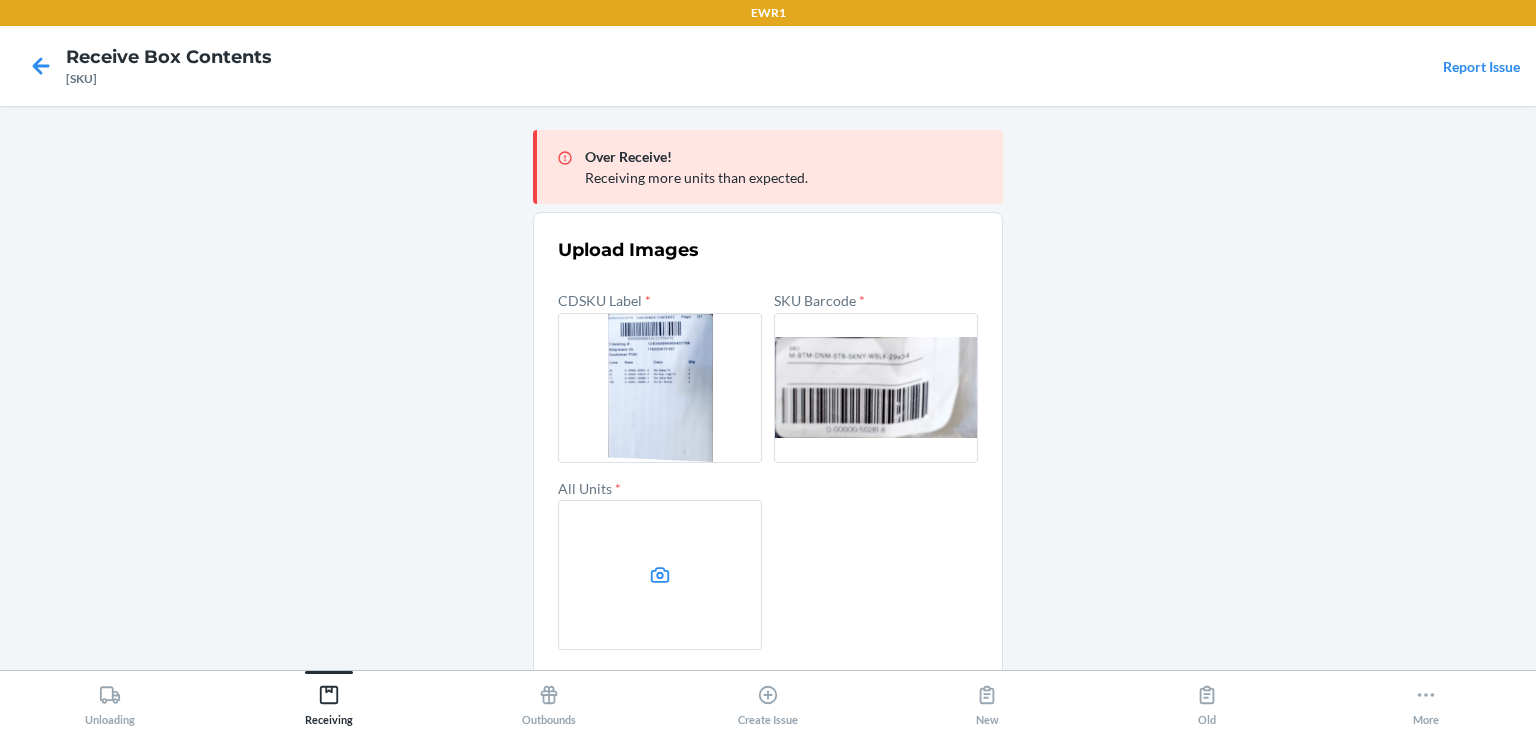 click at bounding box center (660, 575) 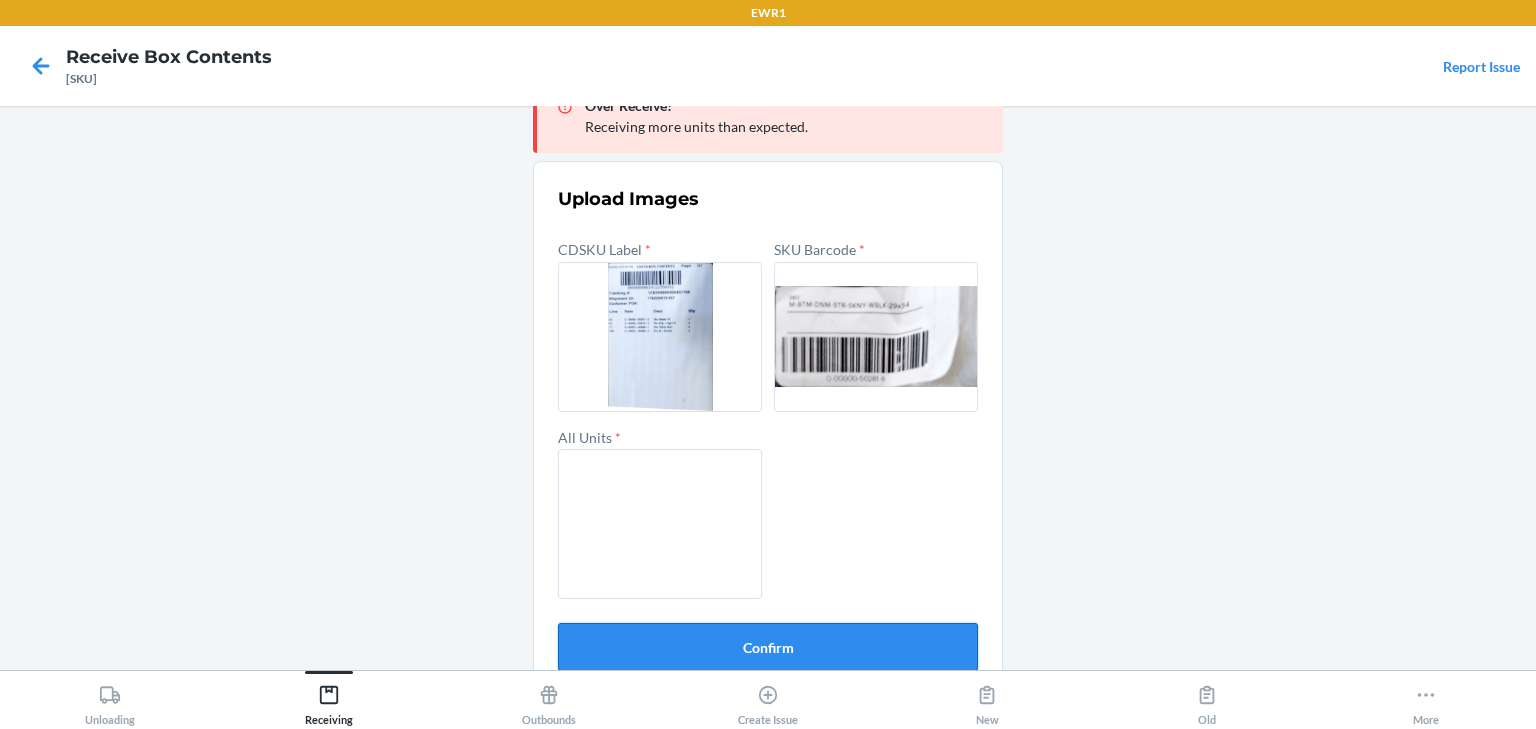 scroll, scrollTop: 76, scrollLeft: 0, axis: vertical 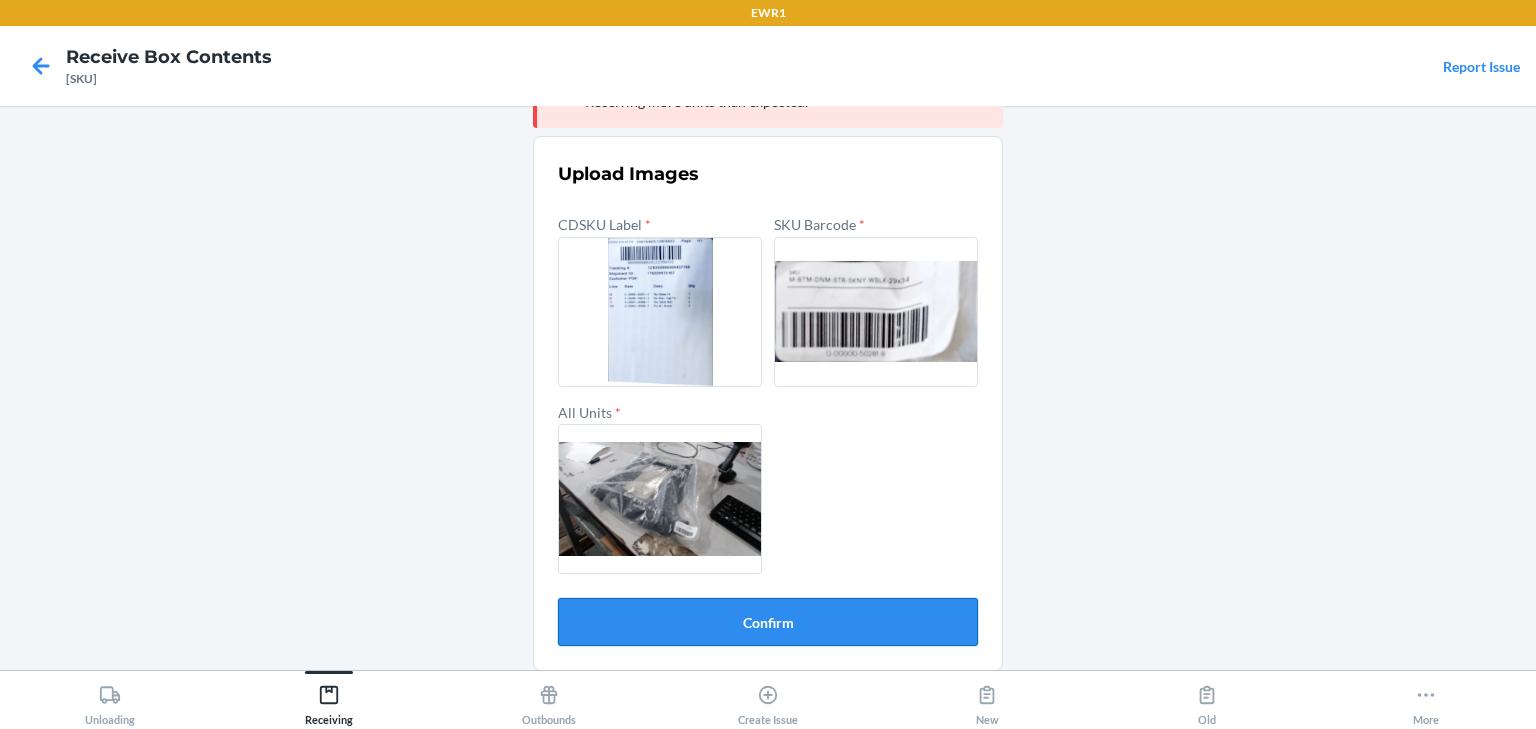 click on "Confirm" at bounding box center [768, 622] 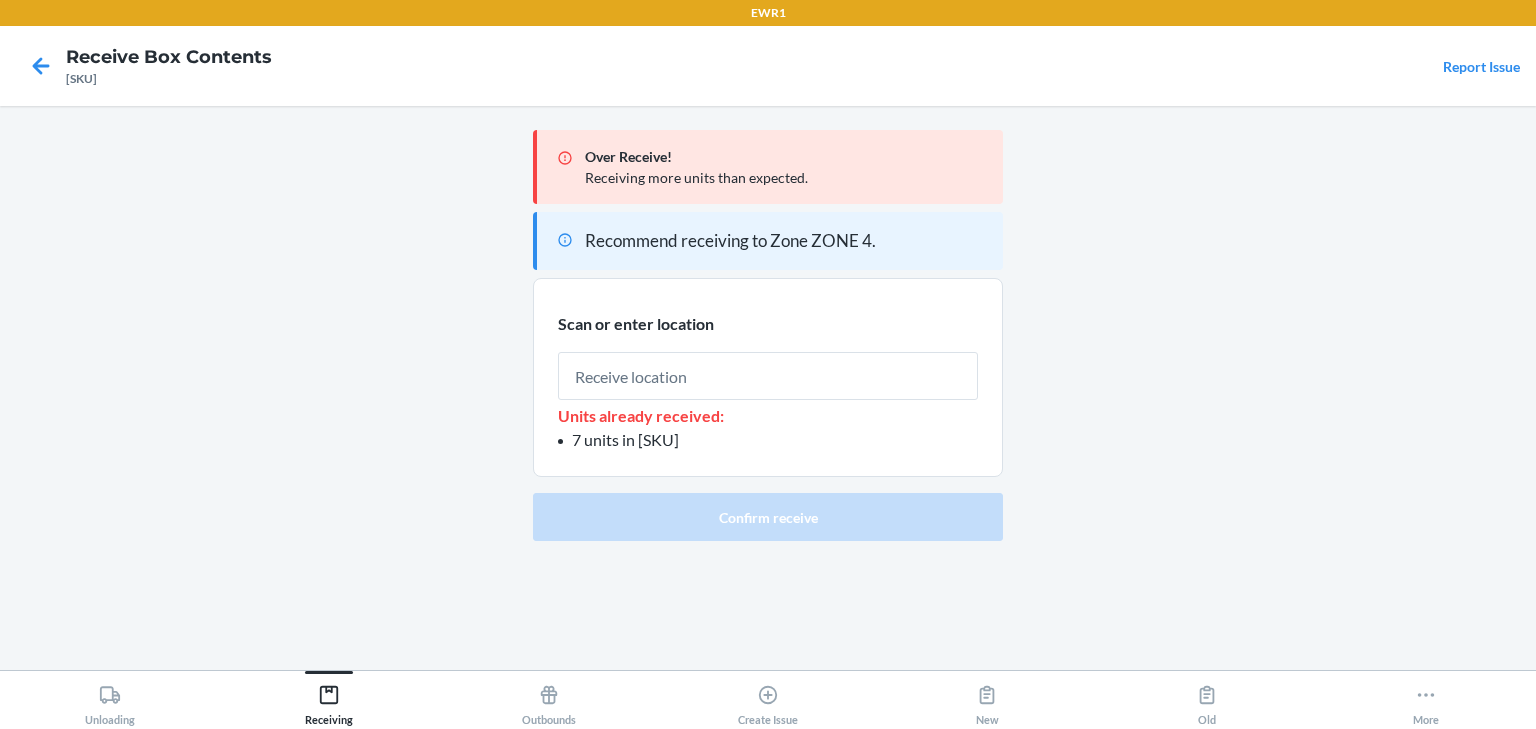 scroll, scrollTop: 0, scrollLeft: 0, axis: both 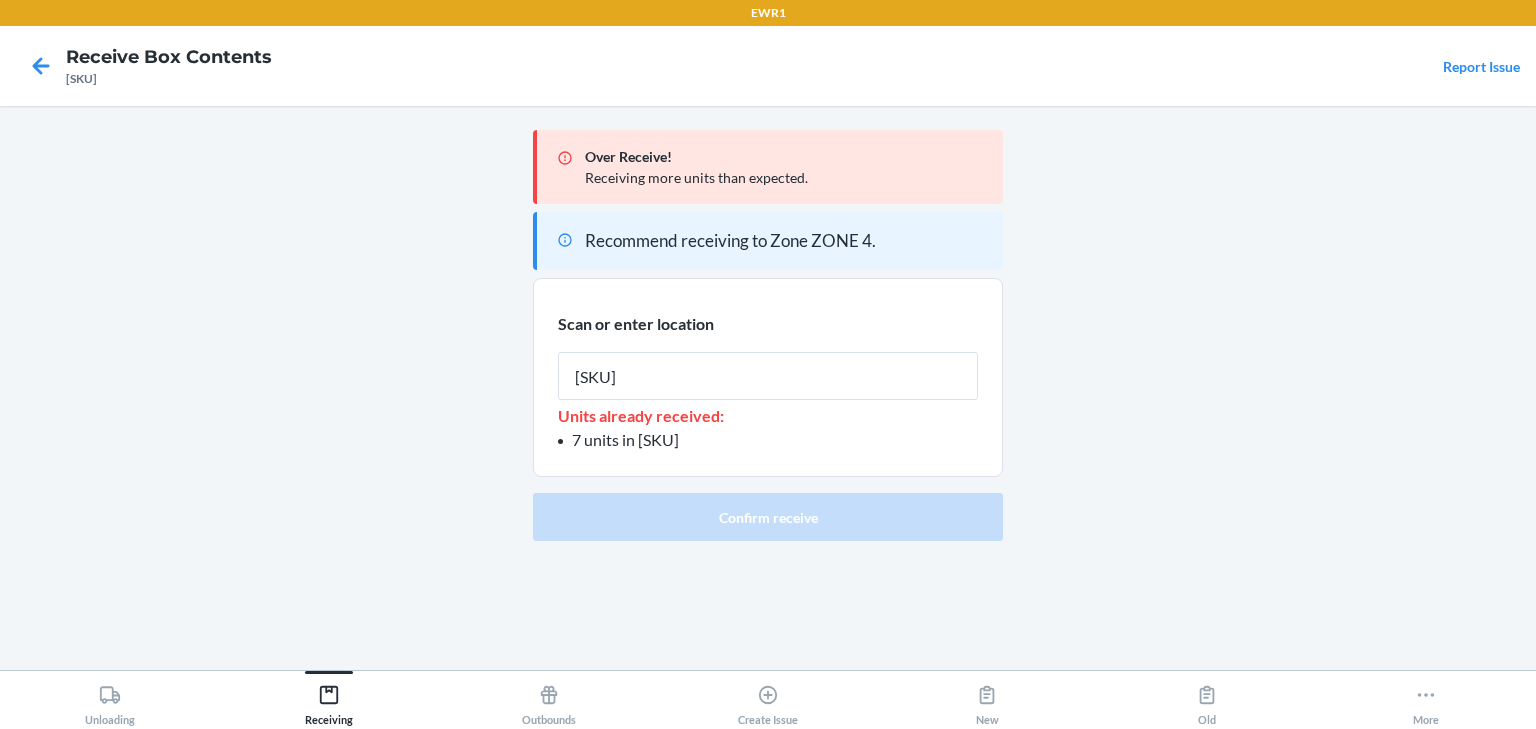 type on "[SKU]" 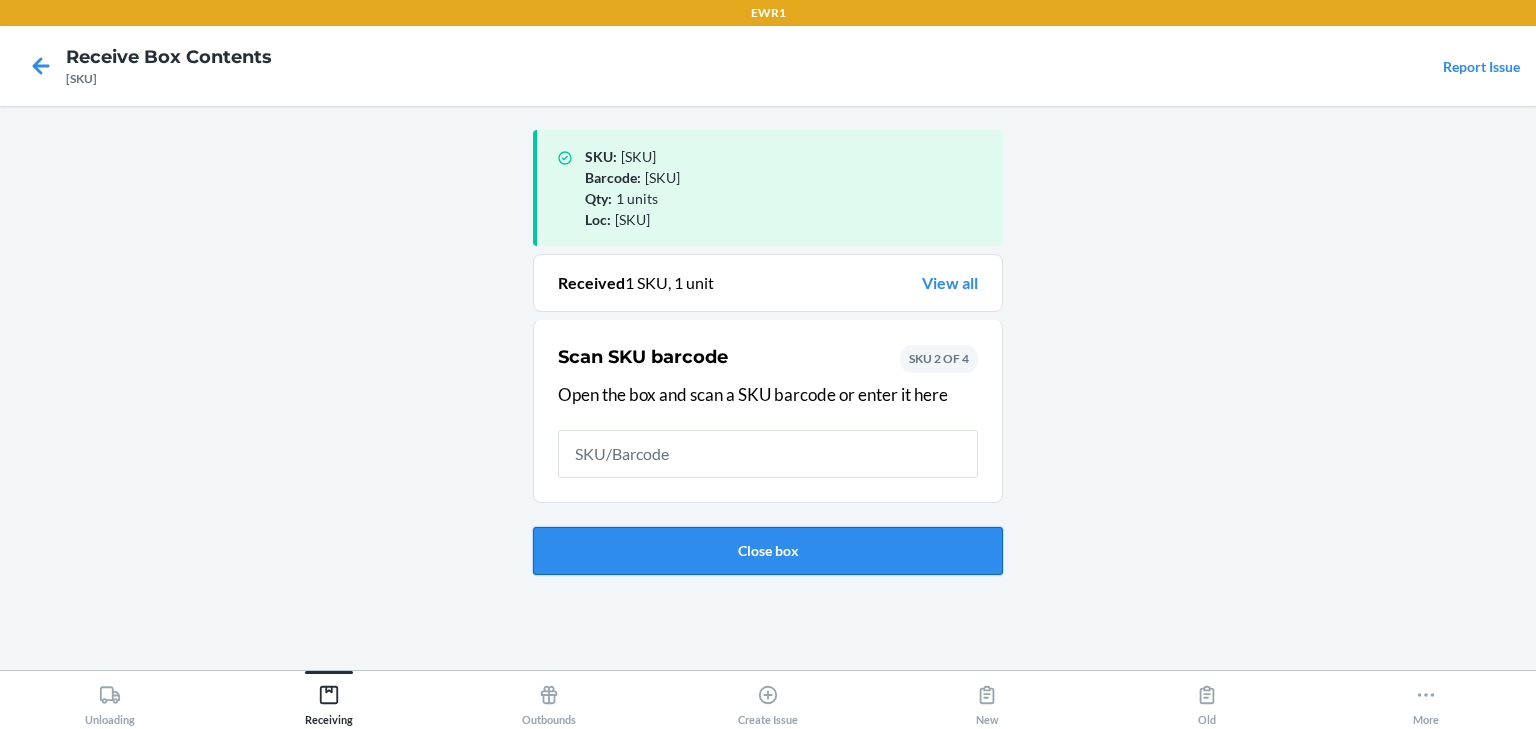 click on "Close box" at bounding box center (768, 551) 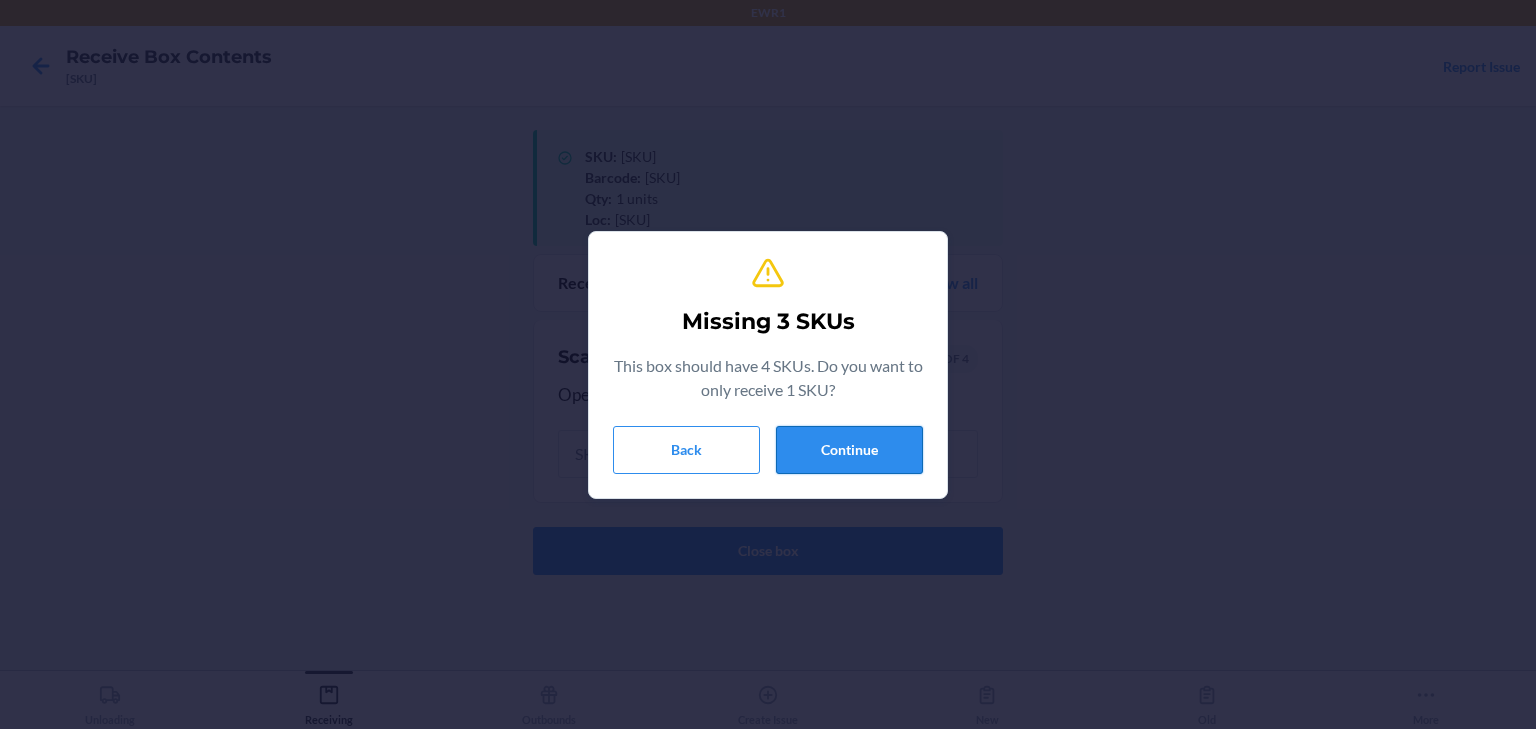 click on "Continue" at bounding box center [849, 450] 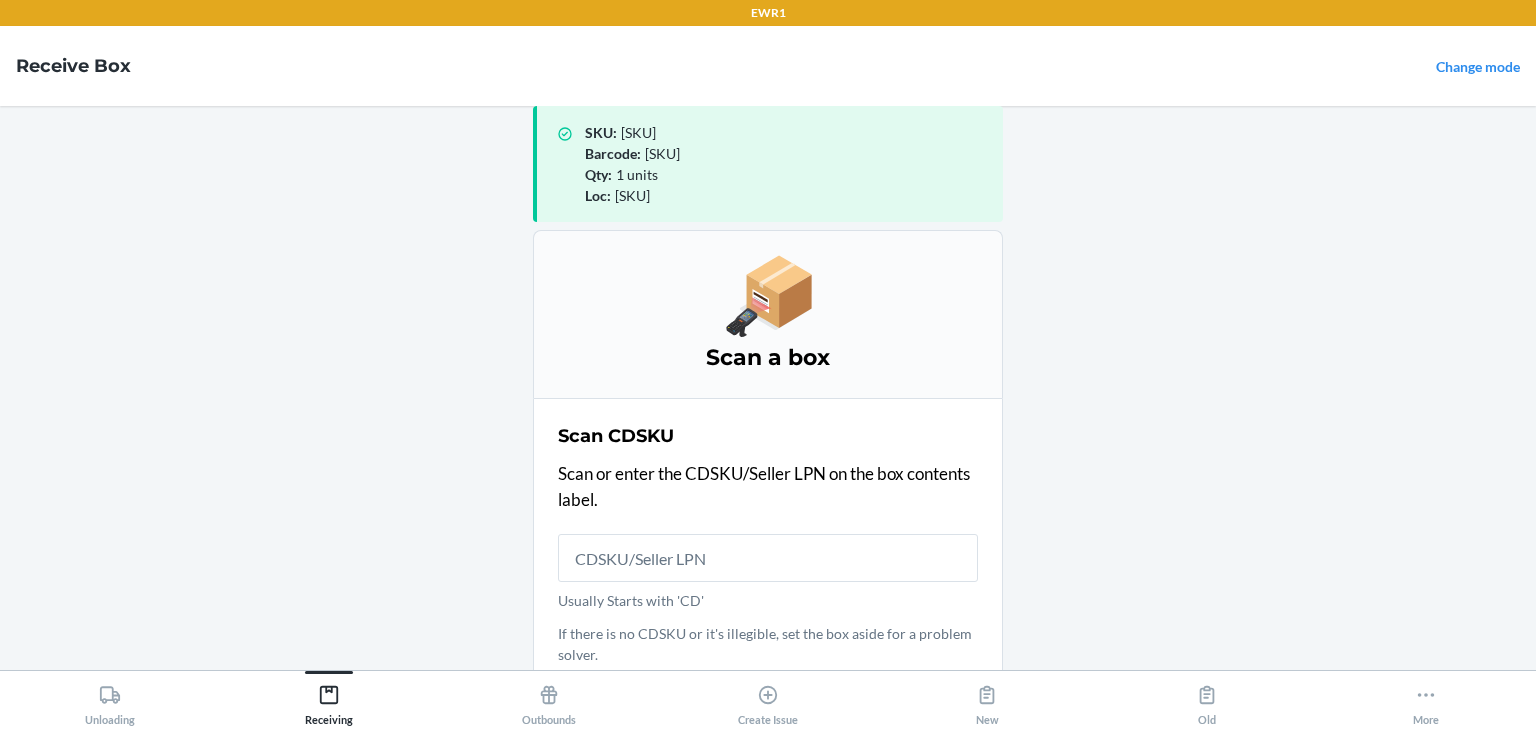 scroll, scrollTop: 37, scrollLeft: 0, axis: vertical 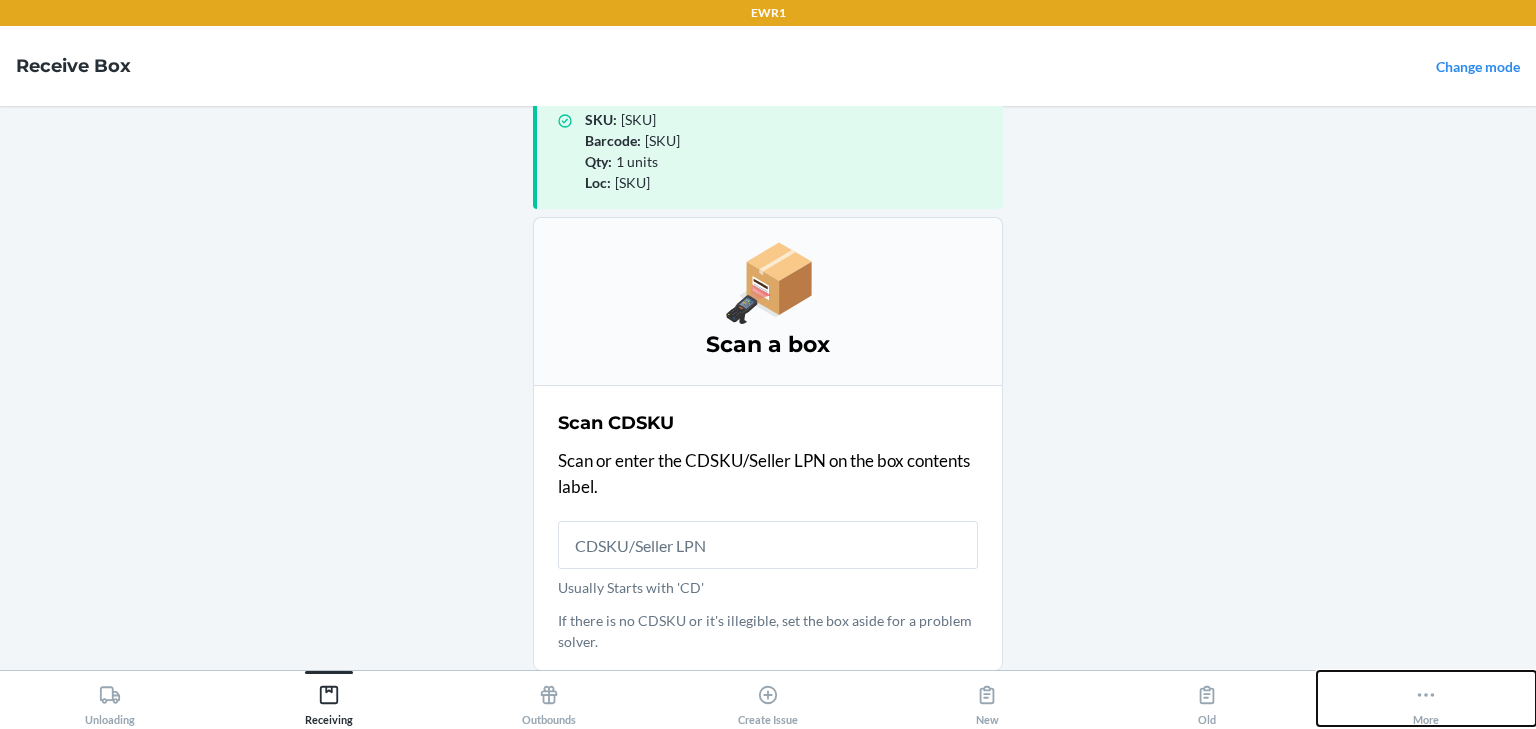 click 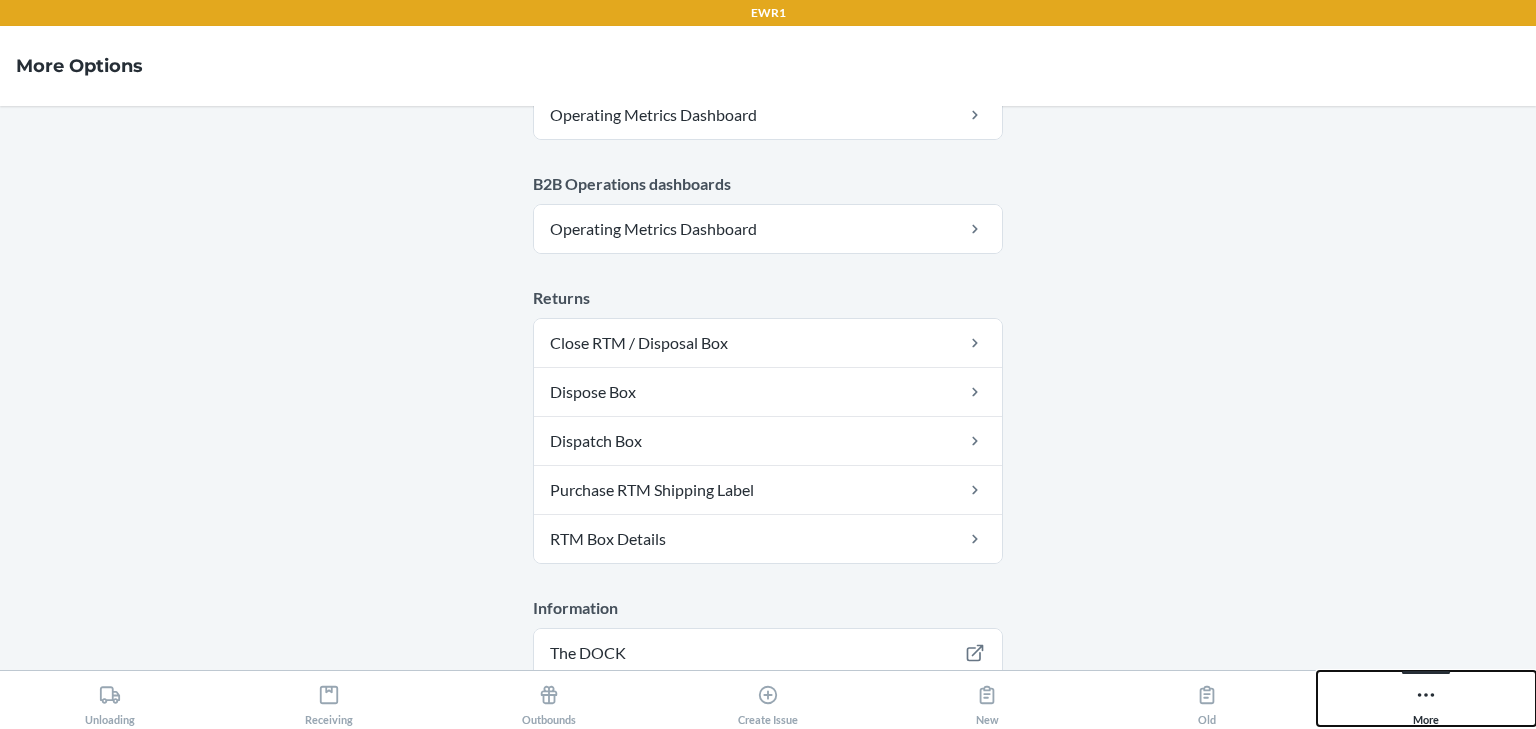 scroll, scrollTop: 1188, scrollLeft: 0, axis: vertical 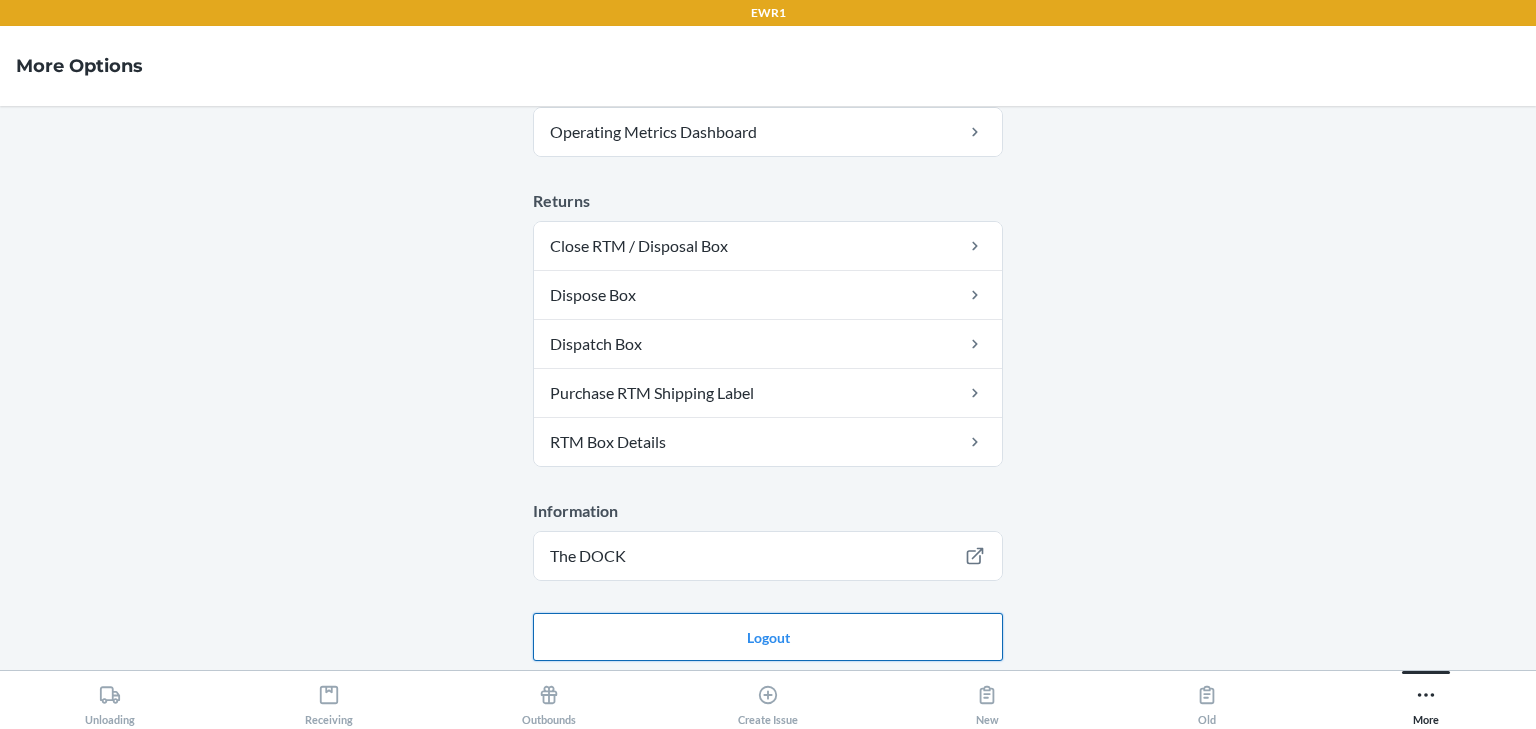 click on "Logout" at bounding box center [768, 637] 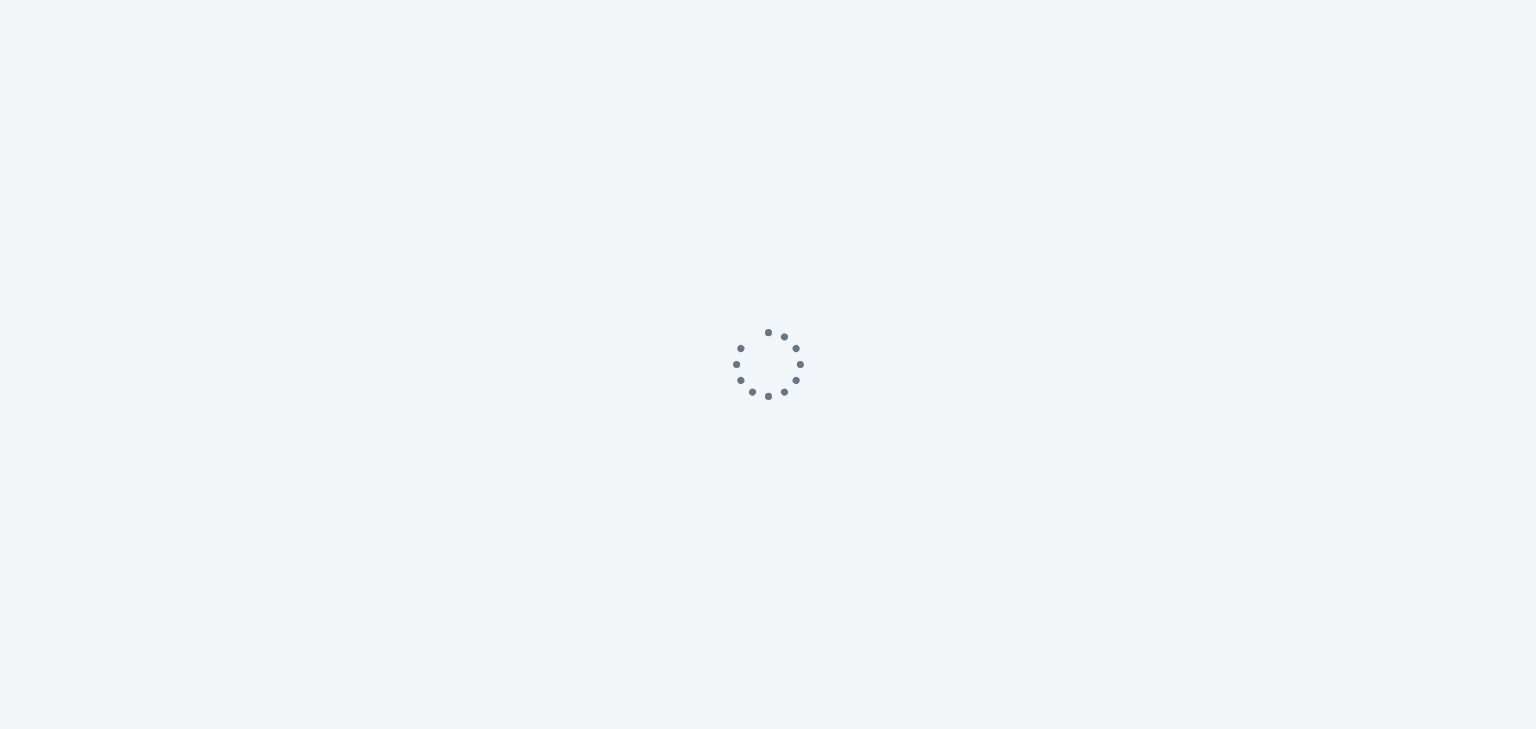 scroll, scrollTop: 0, scrollLeft: 0, axis: both 